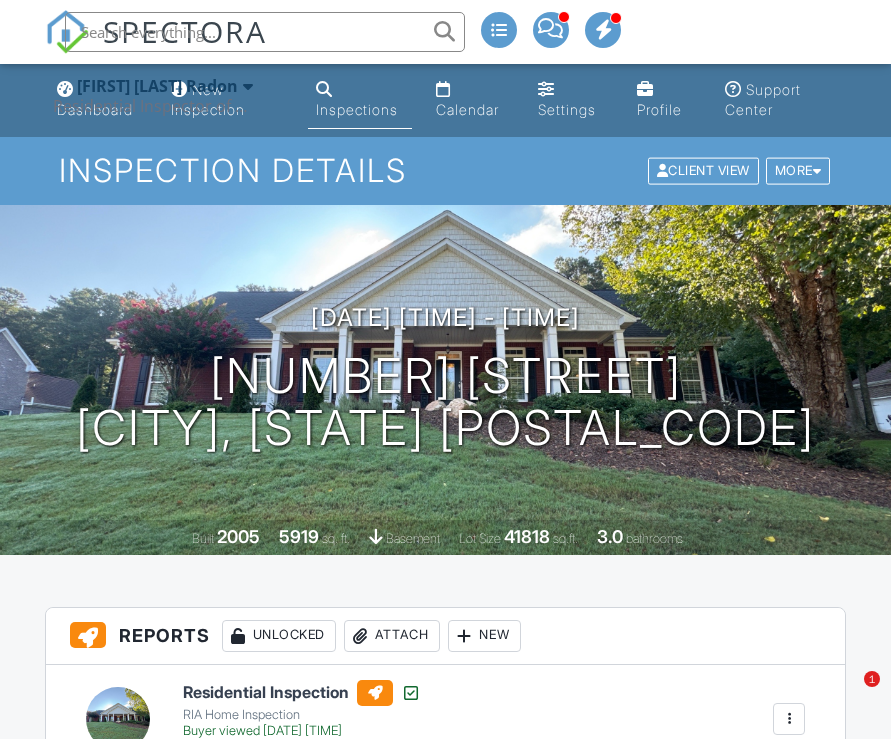 scroll, scrollTop: 1200, scrollLeft: 0, axis: vertical 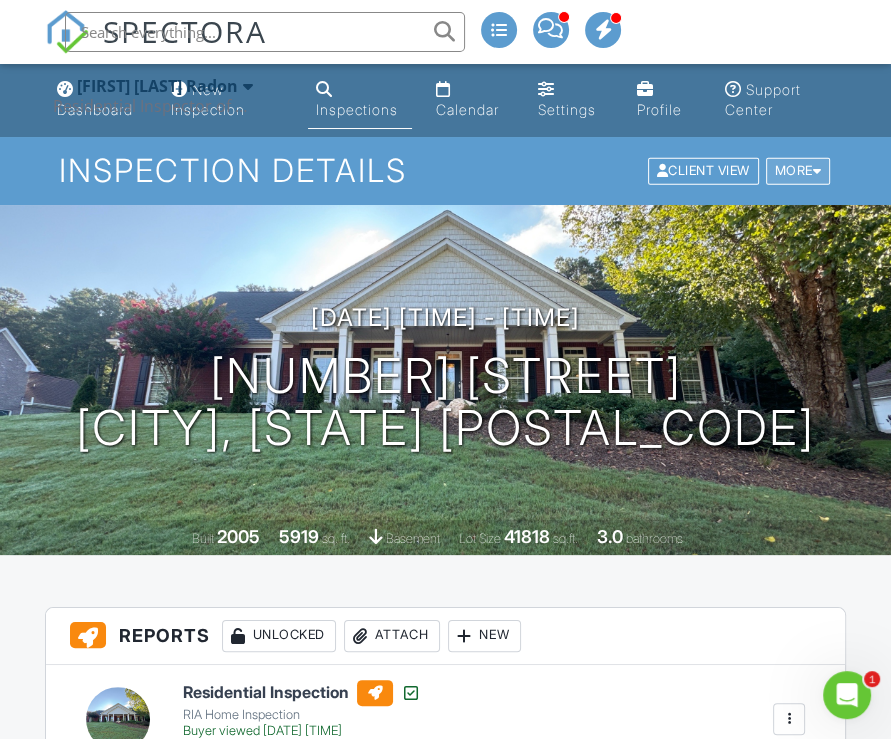 click at bounding box center [817, 171] 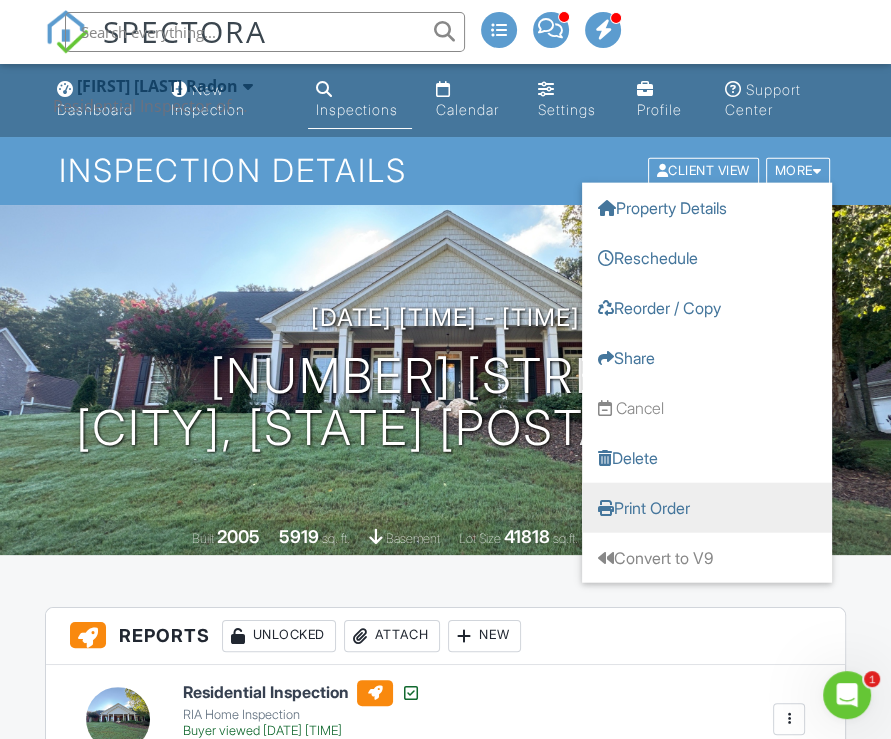 click on "Print Order" at bounding box center [707, 508] 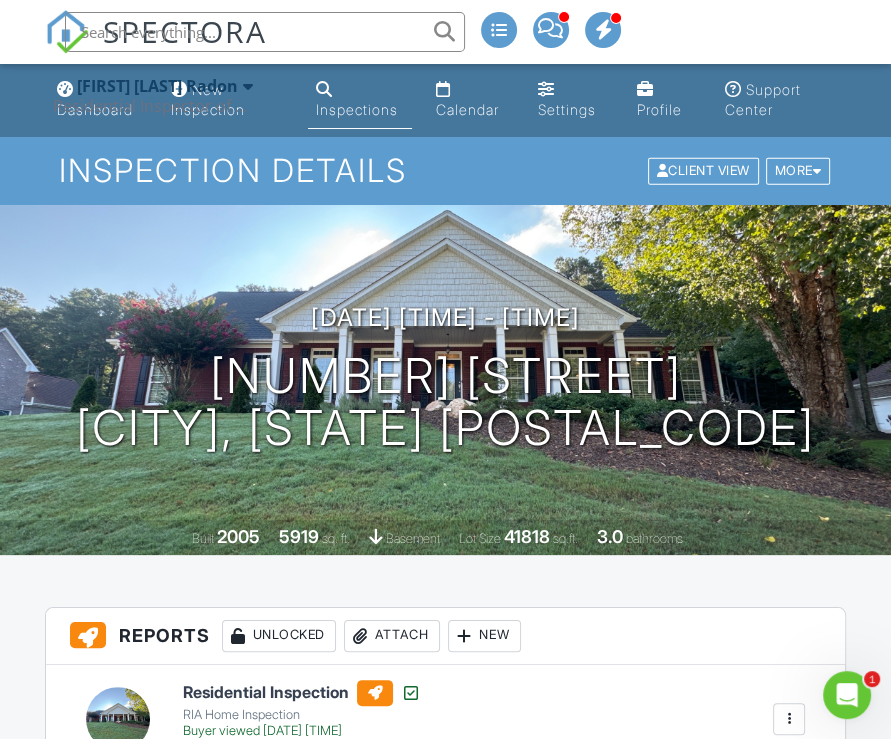click at bounding box center [265, 32] 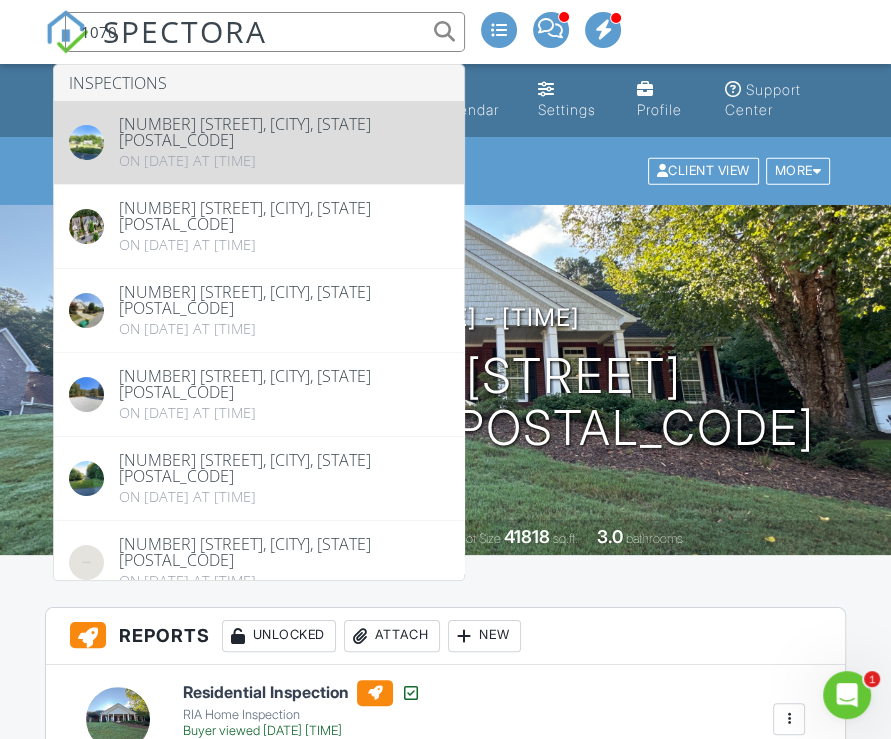type on "1070" 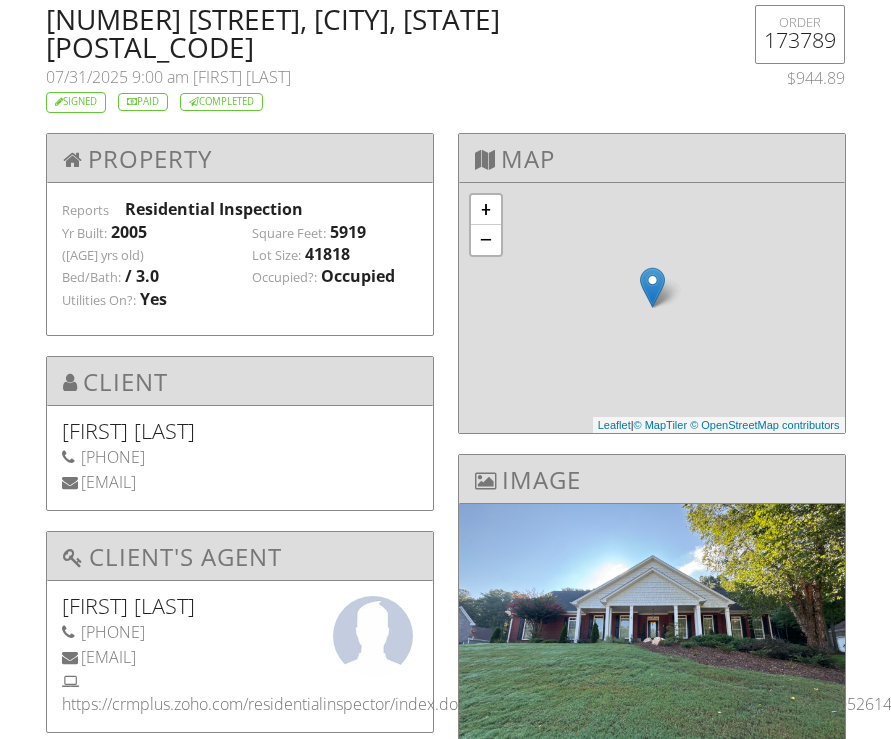 scroll, scrollTop: 0, scrollLeft: 0, axis: both 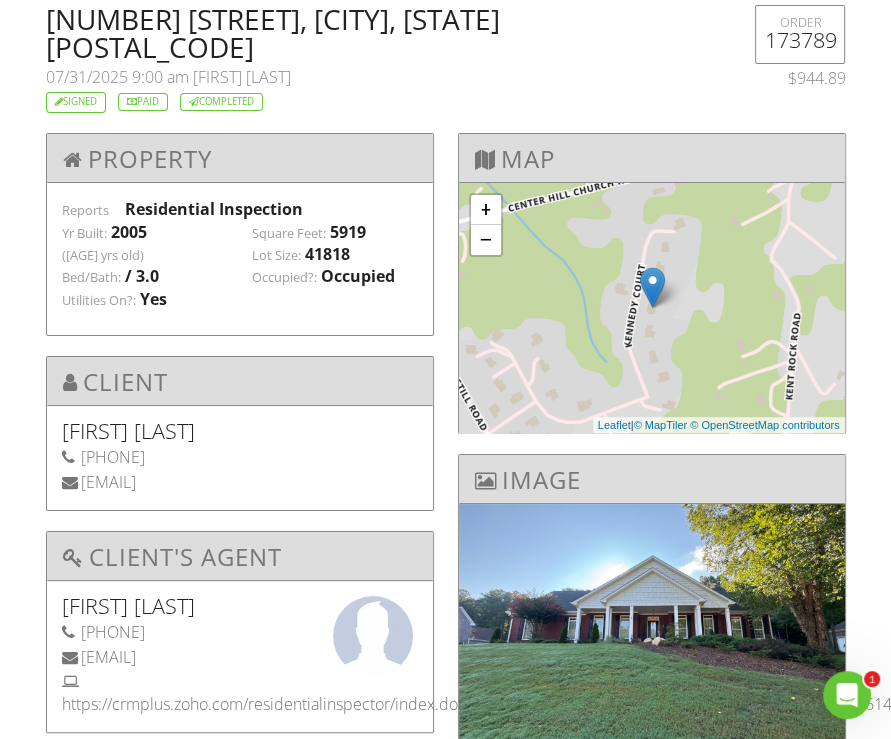 click on "[NUMBER] [STREET], [CITY], [STATE] [POSTAL_CODE]" at bounding box center [377, 33] 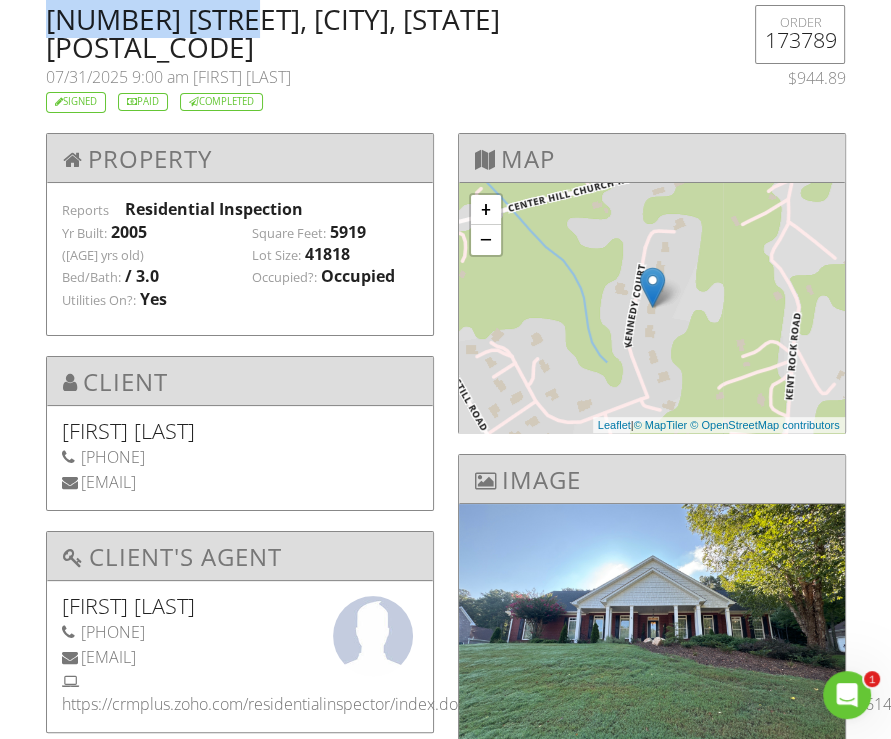 drag, startPoint x: 81, startPoint y: 21, endPoint x: 221, endPoint y: 21, distance: 140 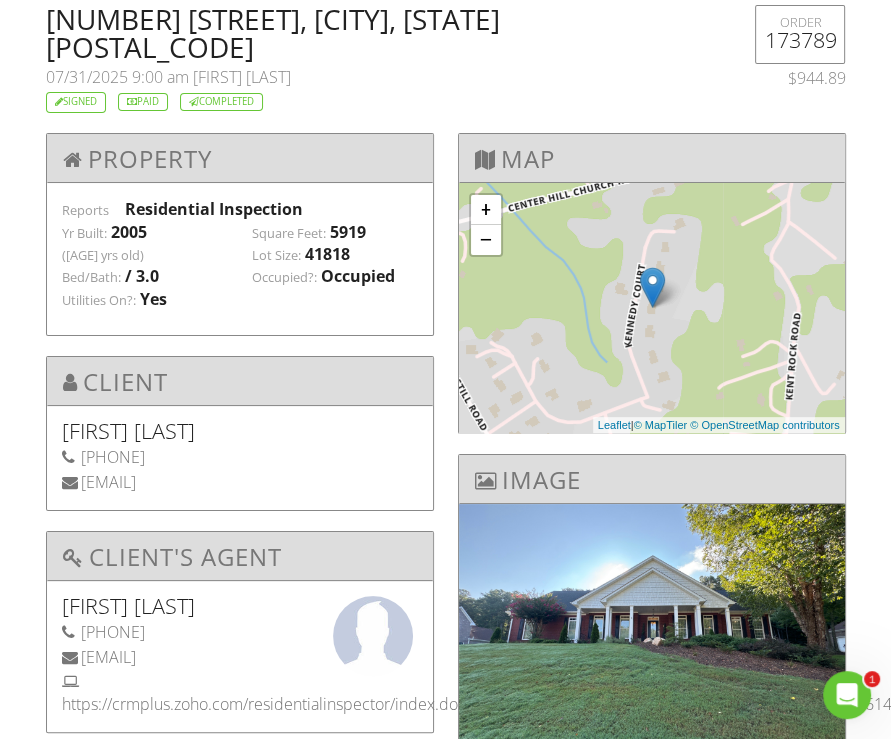 click on "825 Kennedy Ct, Loganville, GA 30052" at bounding box center (377, 33) 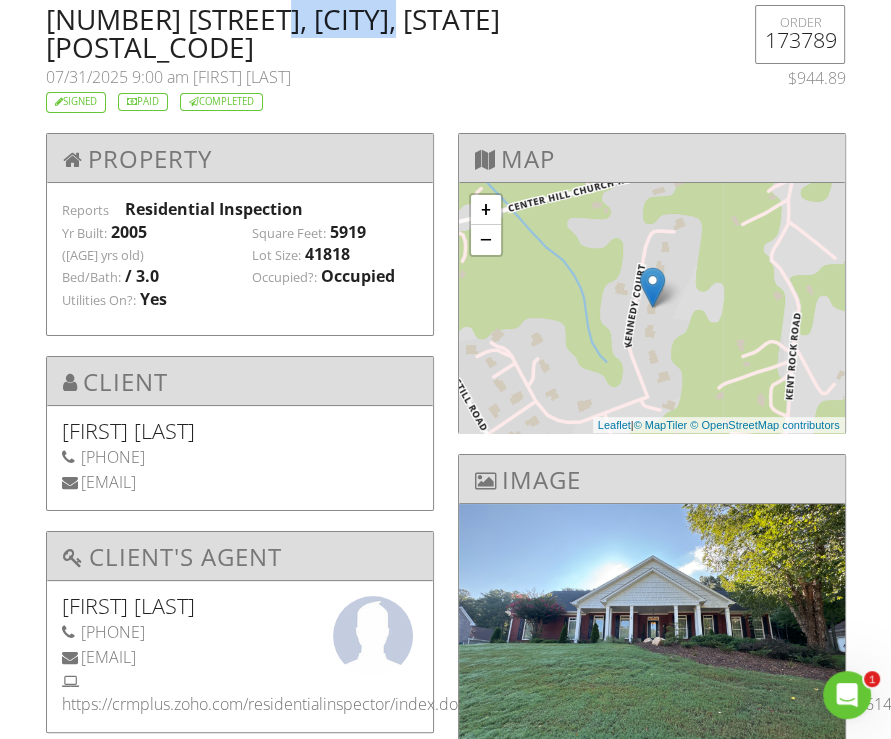 click on "825 Kennedy Ct, Loganville, GA 30052" at bounding box center [377, 33] 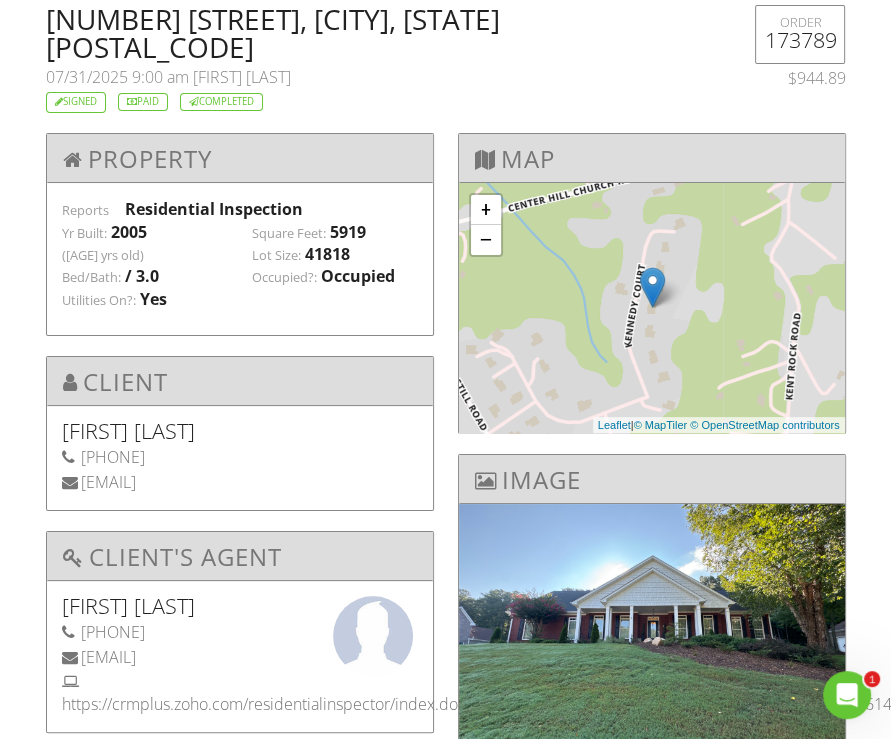 click on "825 Kennedy Ct, Loganville, GA 30052" at bounding box center (377, 33) 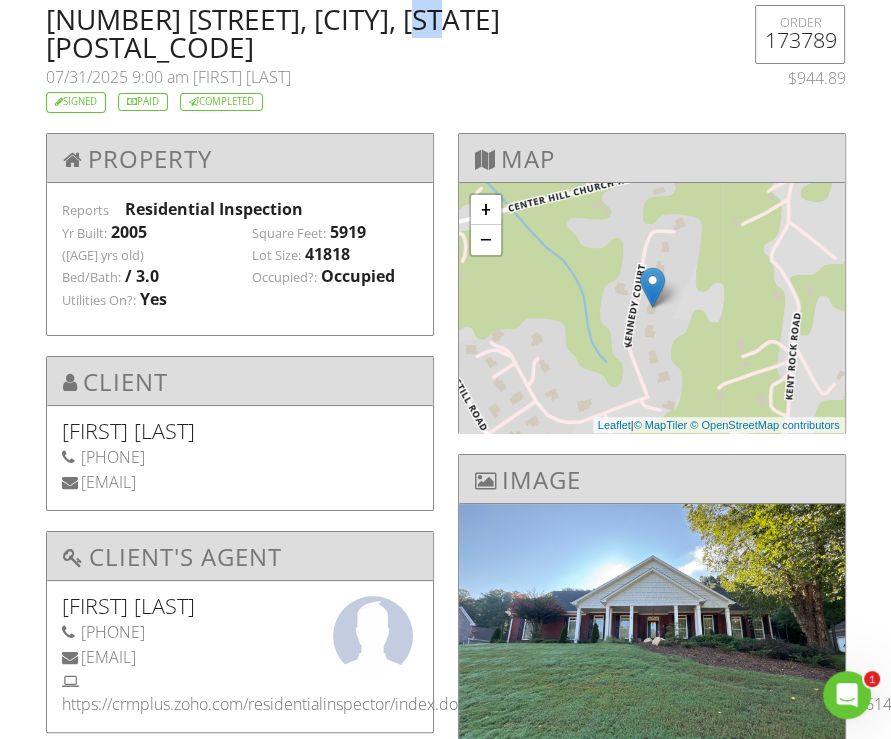 click on "825 Kennedy Ct, Loganville, GA 30052" at bounding box center [377, 33] 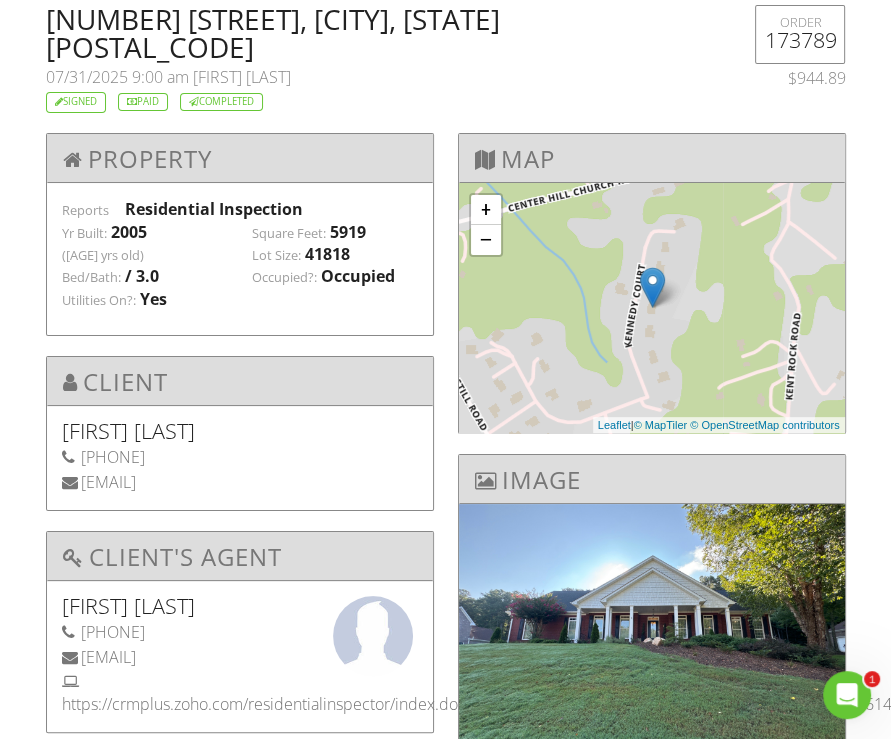 click on "825 Kennedy Ct, Loganville, GA 30052" at bounding box center (377, 33) 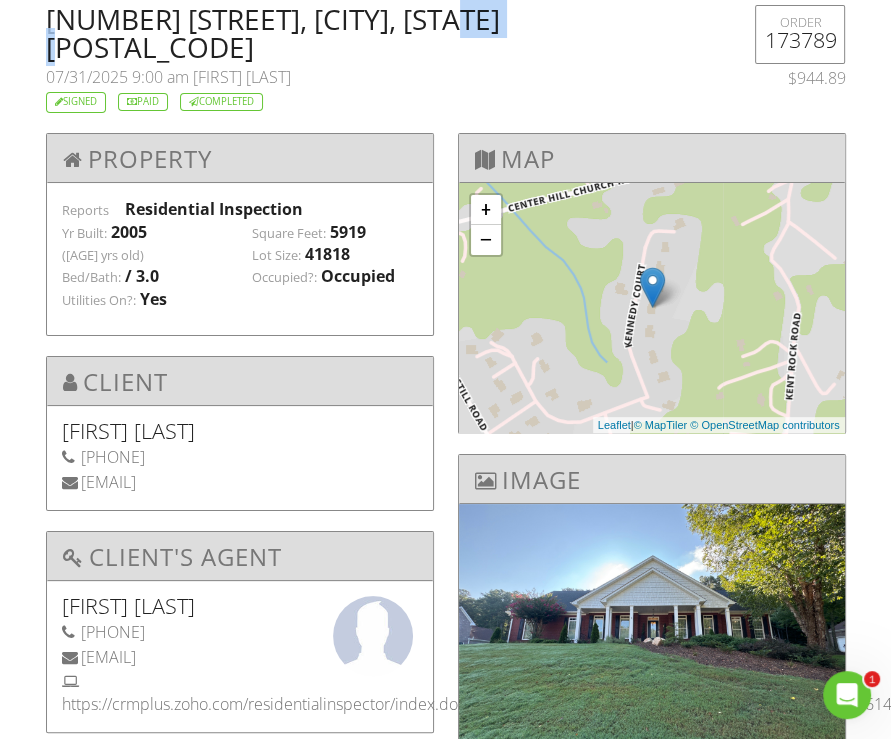 click on "825 Kennedy Ct, Loganville, GA 30052" at bounding box center (377, 33) 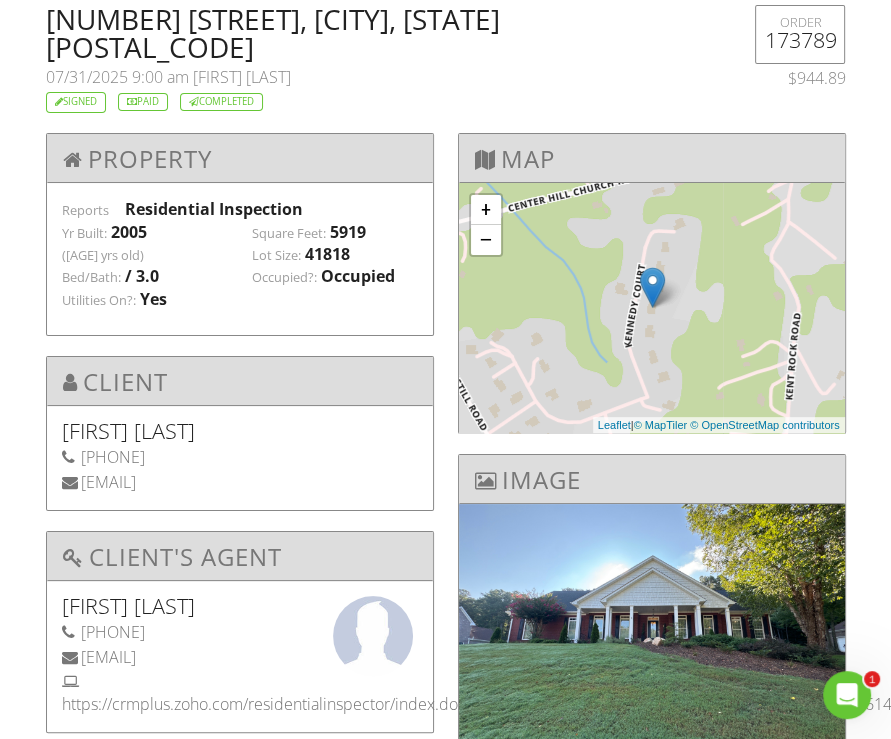 click on "Darryl Green" at bounding box center (240, 431) 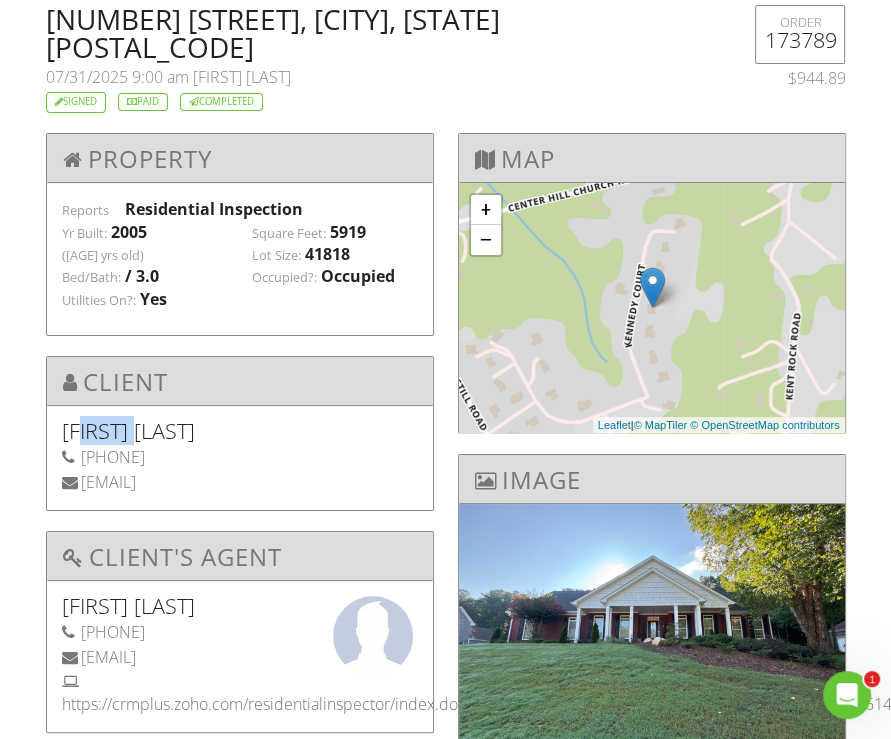 drag, startPoint x: 83, startPoint y: 380, endPoint x: 140, endPoint y: 376, distance: 57.14018 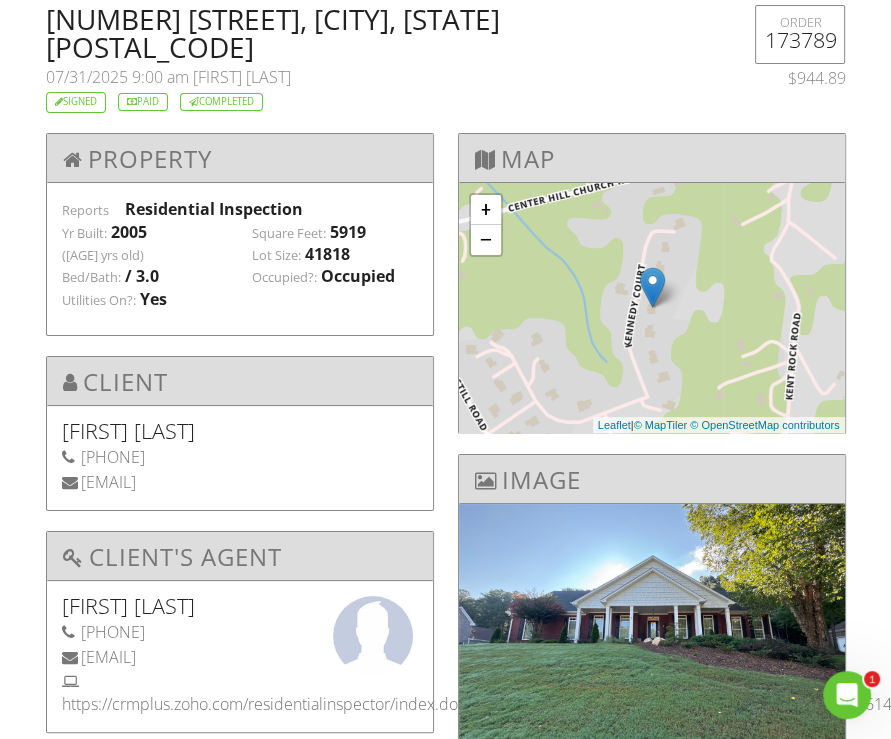 click on "Darryl Green" at bounding box center (240, 431) 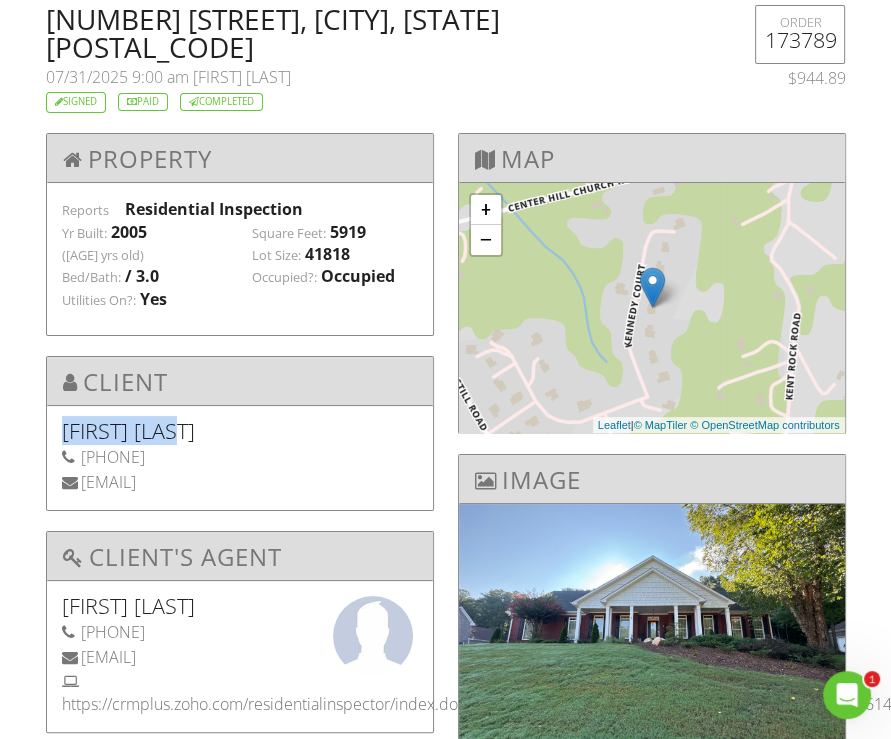 drag, startPoint x: 72, startPoint y: 380, endPoint x: 156, endPoint y: 382, distance: 84.0238 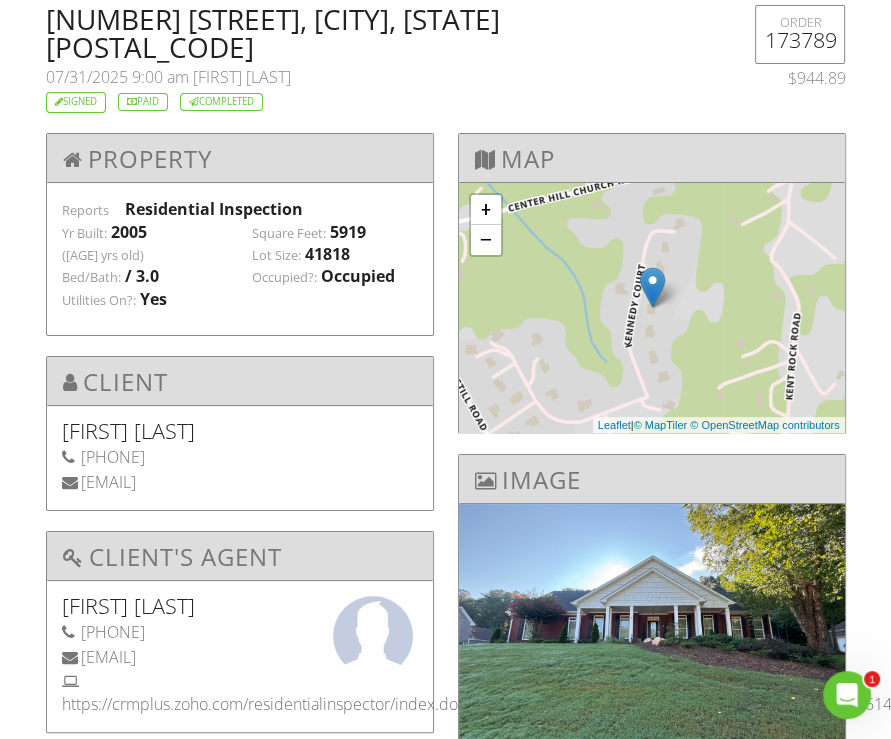 click on "(201) 694-8781" at bounding box center [240, 457] 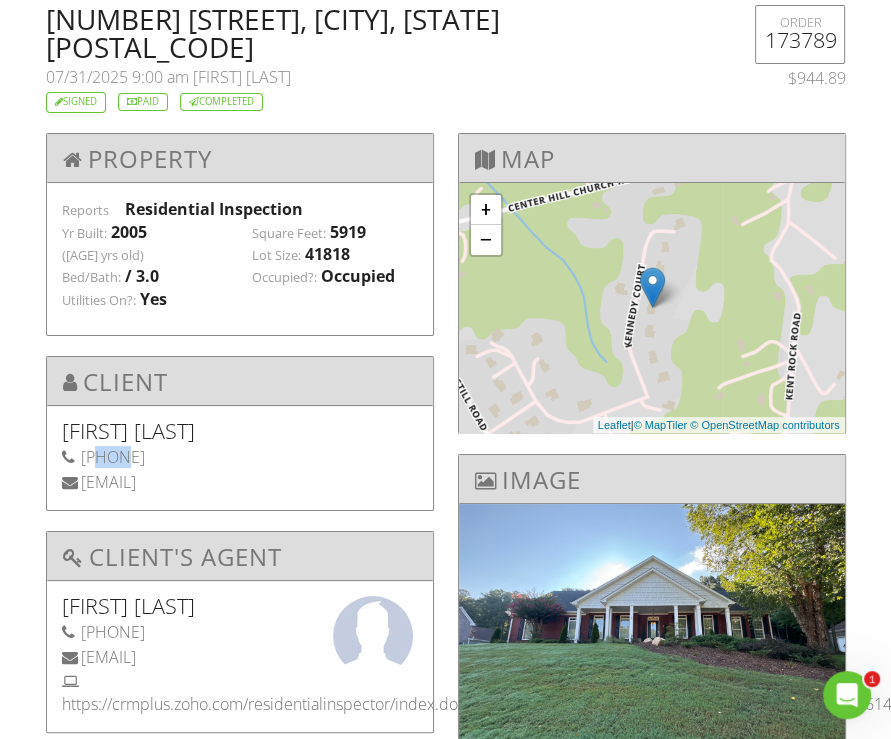 drag, startPoint x: 92, startPoint y: 412, endPoint x: 93, endPoint y: 399, distance: 13.038404 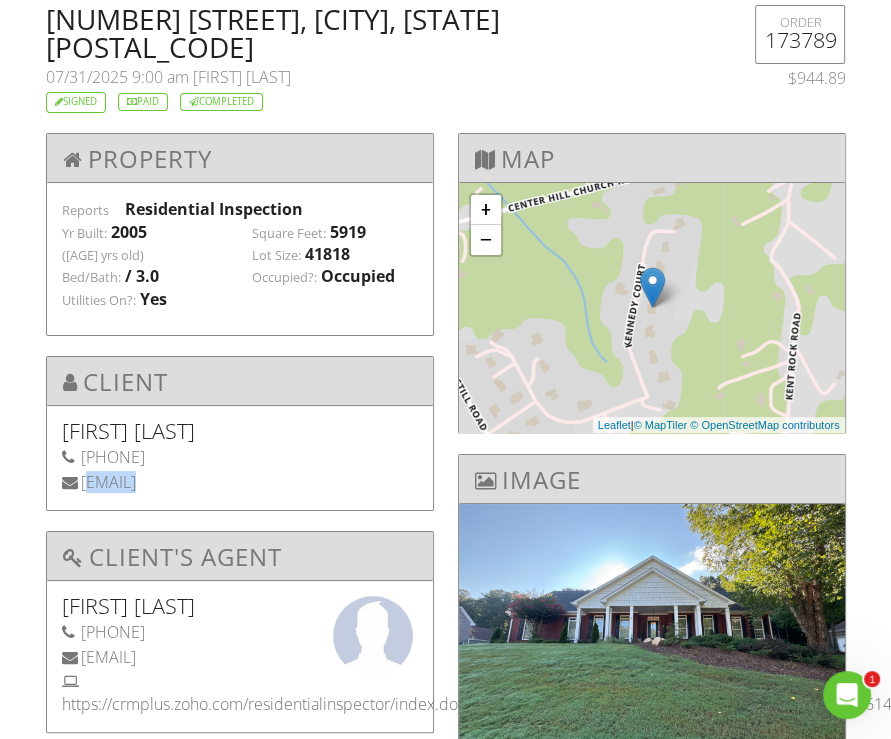 drag, startPoint x: 98, startPoint y: 437, endPoint x: 245, endPoint y: 437, distance: 147 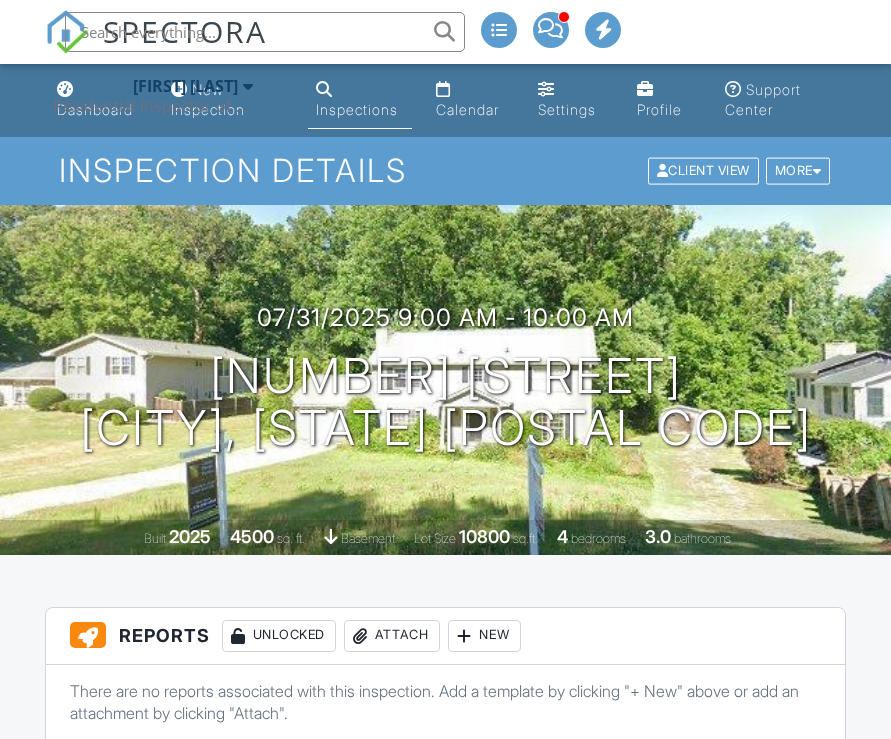 scroll, scrollTop: 0, scrollLeft: 0, axis: both 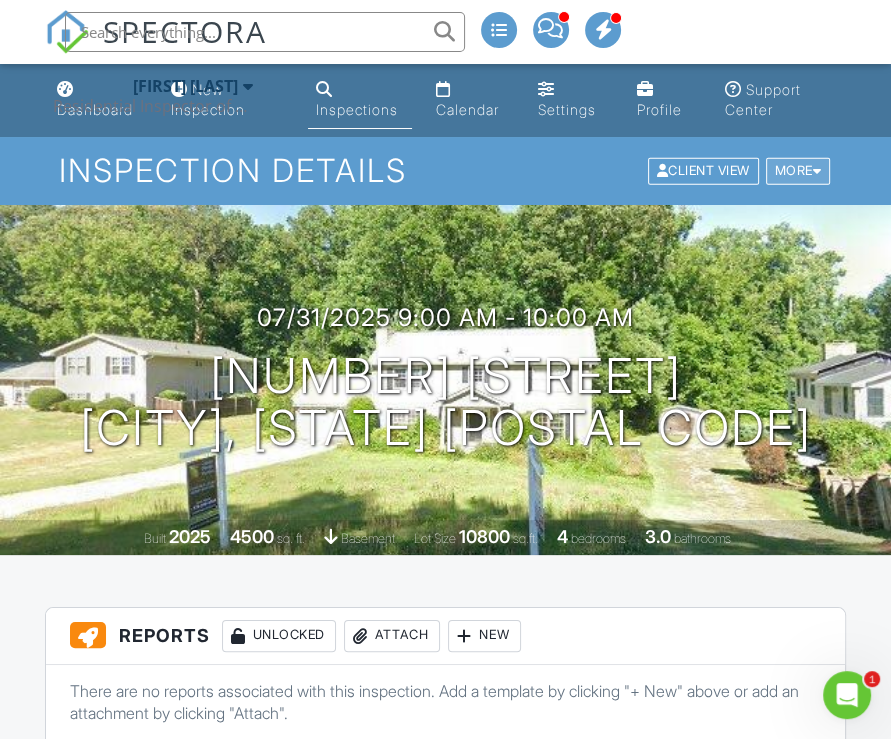 click at bounding box center (817, 171) 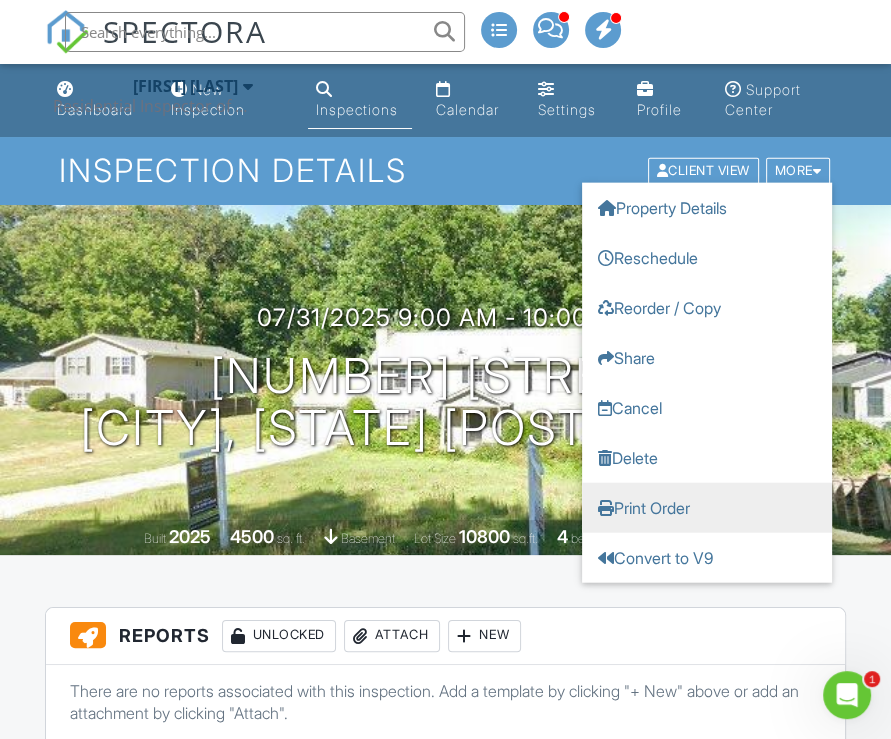 click on "Print Order" at bounding box center (707, 508) 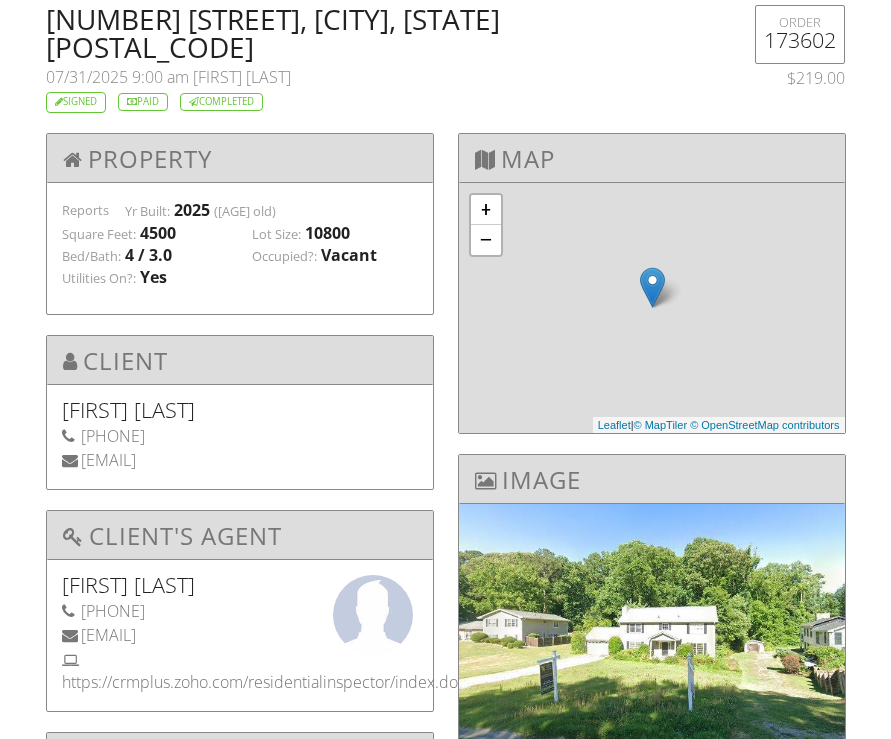 scroll, scrollTop: 0, scrollLeft: 0, axis: both 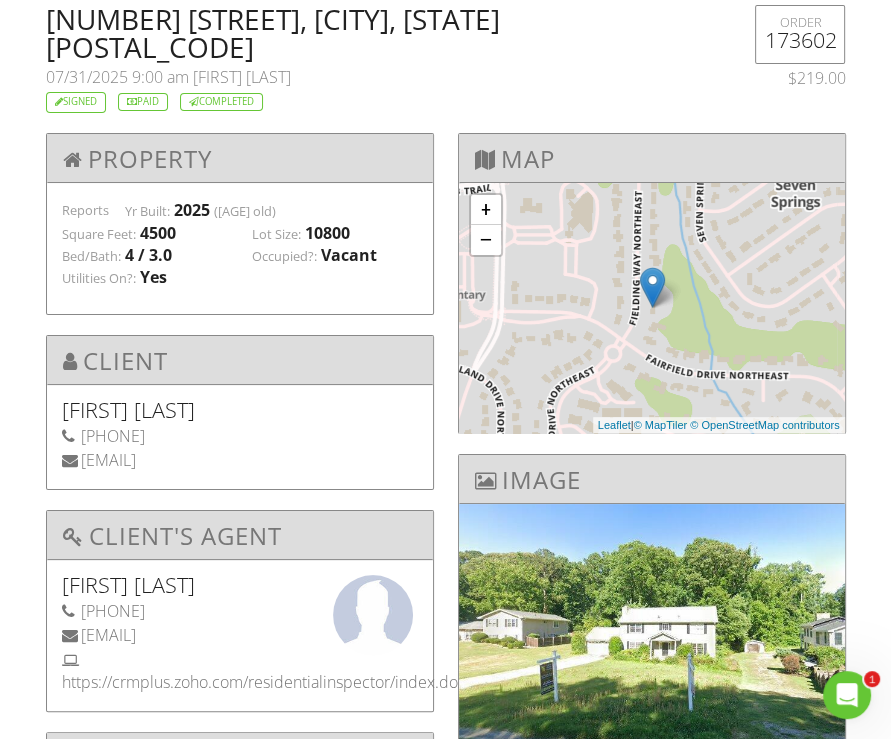 click on "[NUMBER] [STREET], [CITY], [STATE] [POSTAL_CODE]" at bounding box center [377, 33] 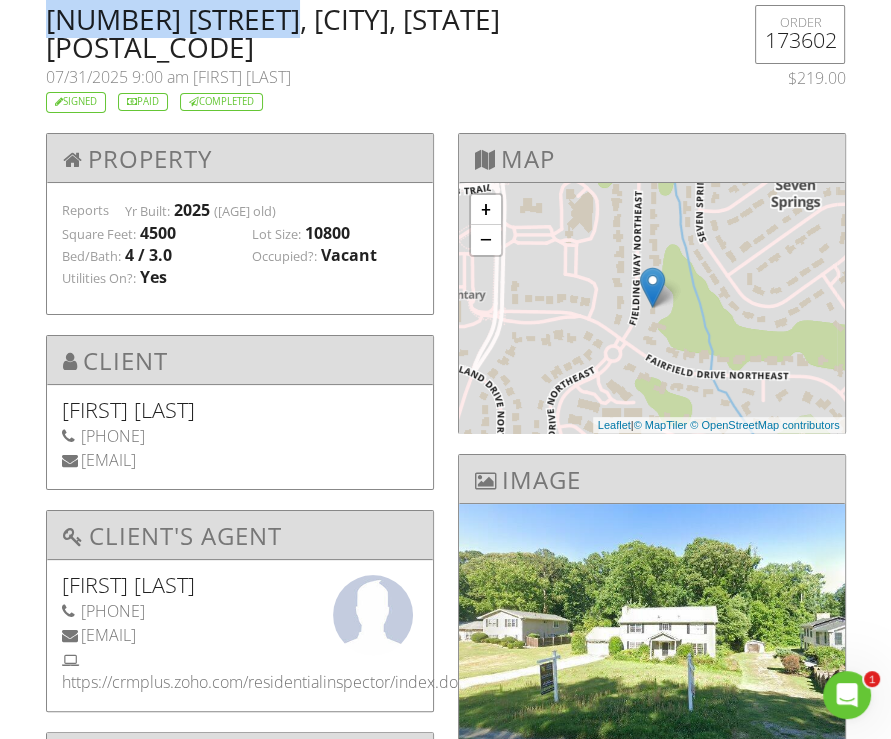 drag, startPoint x: 66, startPoint y: 19, endPoint x: 242, endPoint y: 21, distance: 176.01137 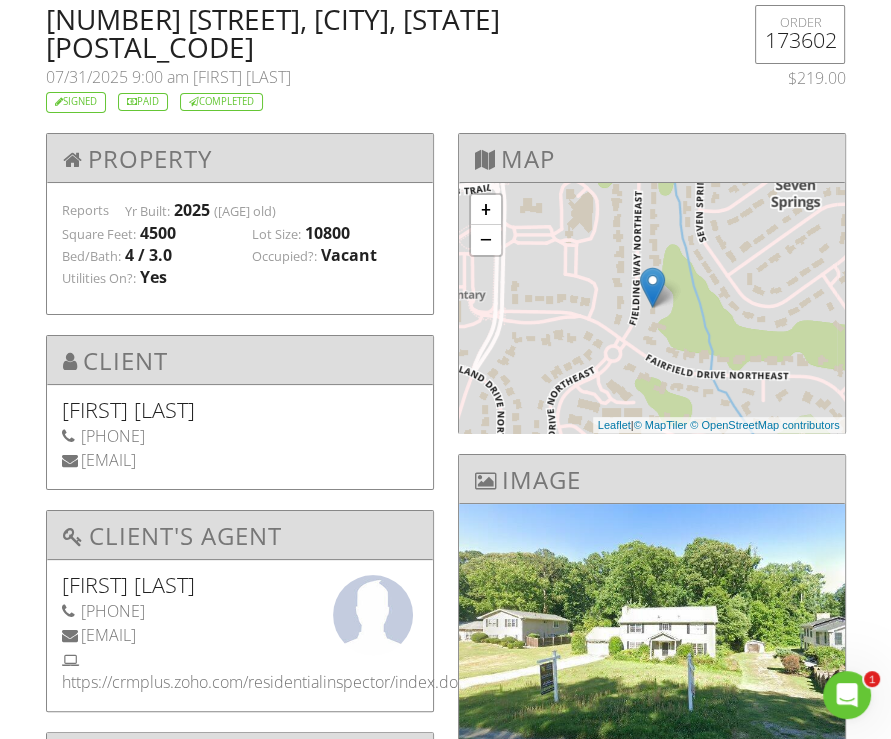 click on "1070 Fielding Way, Marietta, GA 30068" at bounding box center (377, 33) 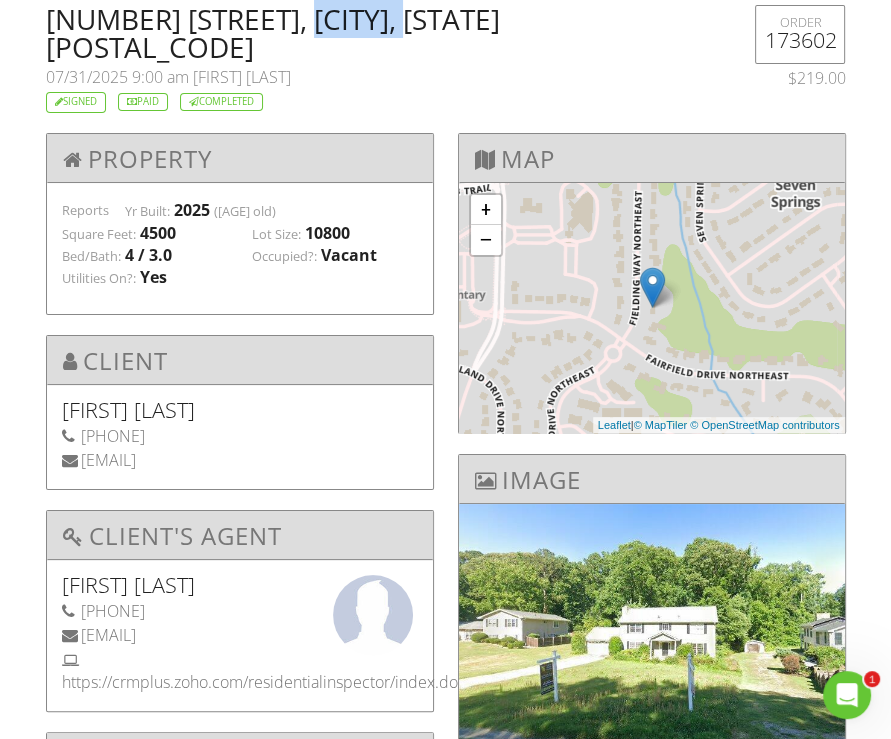 click on "1070 Fielding Way, Marietta, GA 30068" at bounding box center (377, 33) 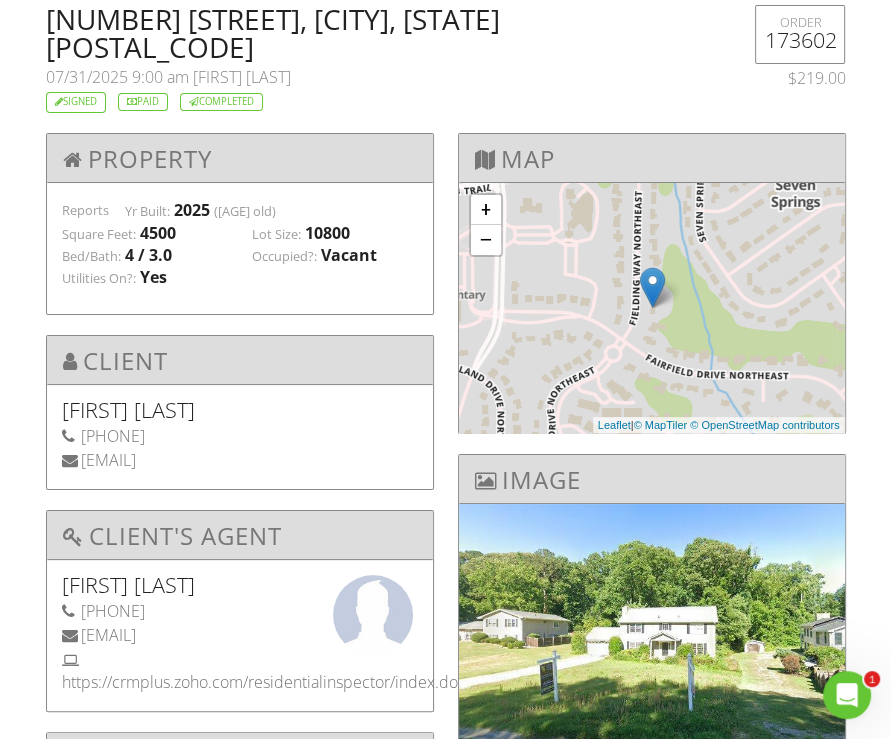 click on "1070 Fielding Way, Marietta, GA 30068" at bounding box center [377, 33] 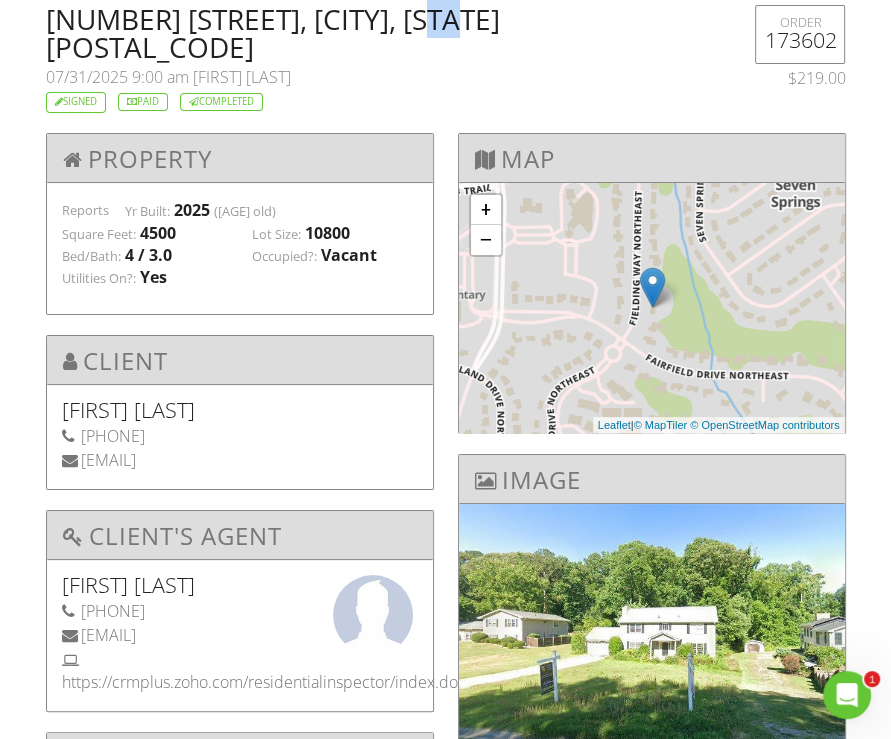drag, startPoint x: 428, startPoint y: 18, endPoint x: 444, endPoint y: 21, distance: 16.27882 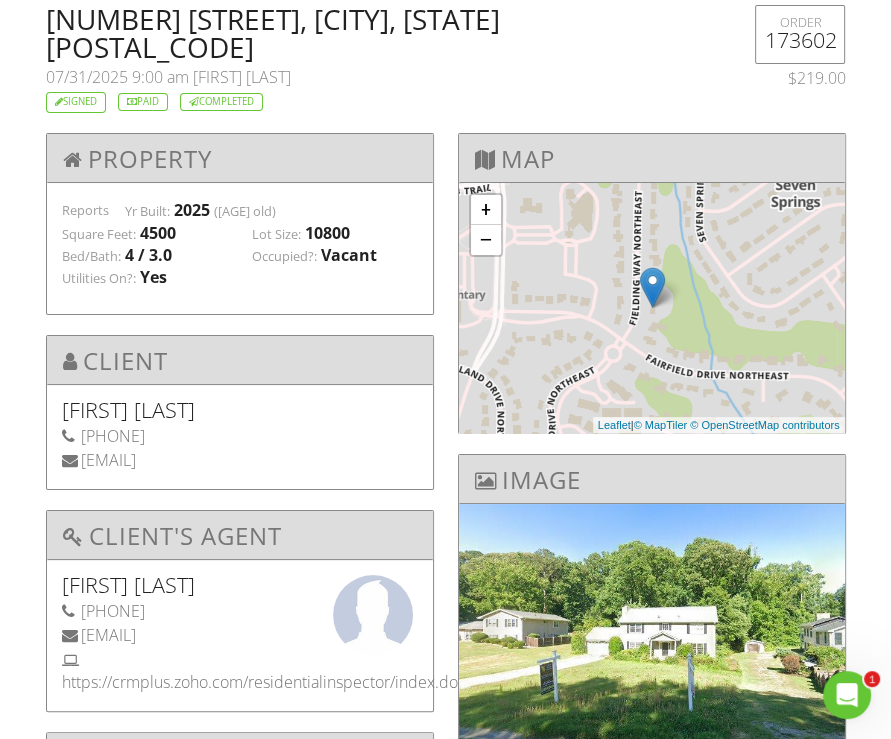 click on "1070 Fielding Way, Marietta, GA 30068" at bounding box center [377, 33] 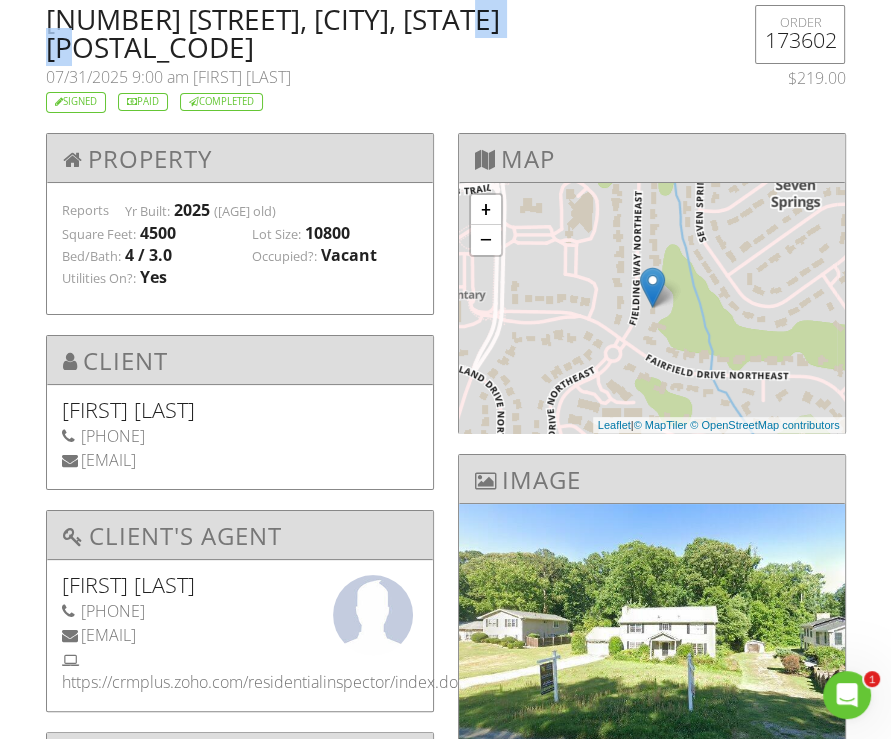 click on "1070 Fielding Way, Marietta, GA 30068" at bounding box center (377, 33) 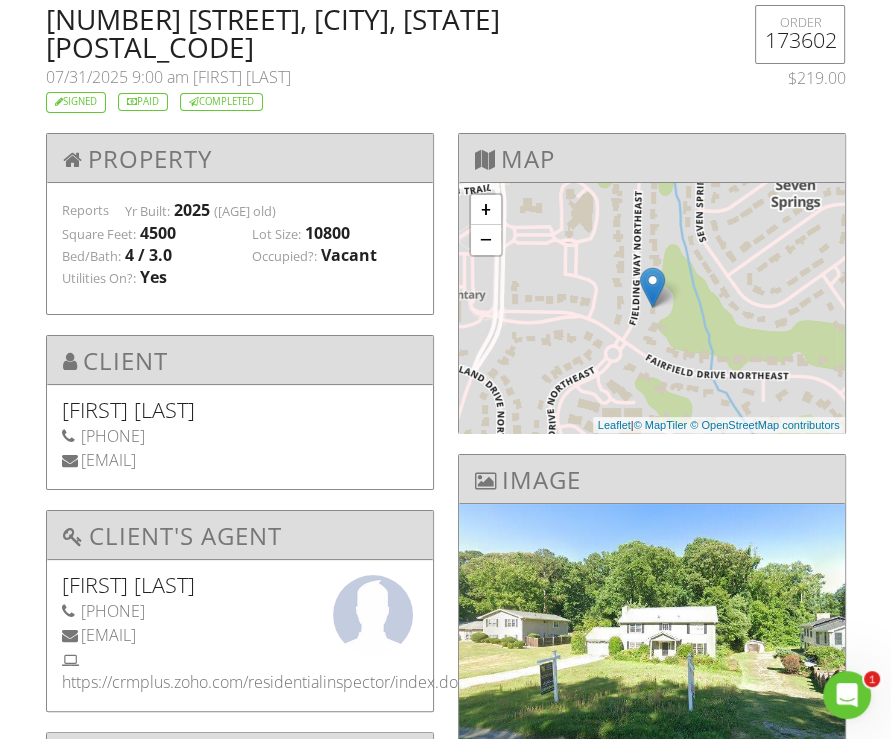click on "[FIRST] [LAST]" at bounding box center (240, 410) 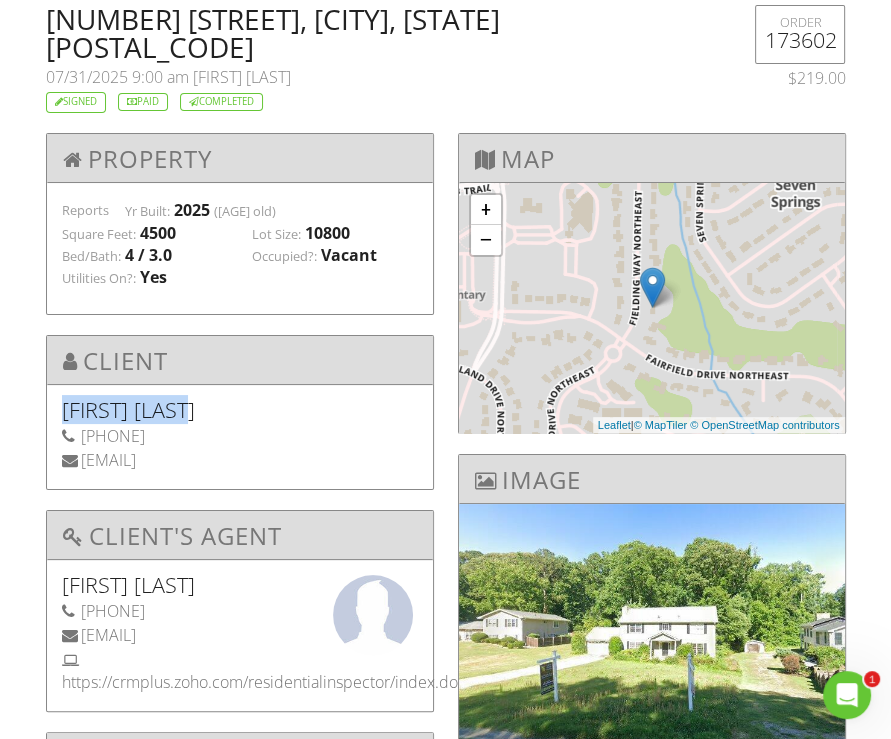 drag, startPoint x: 100, startPoint y: 384, endPoint x: 166, endPoint y: 388, distance: 66.1211 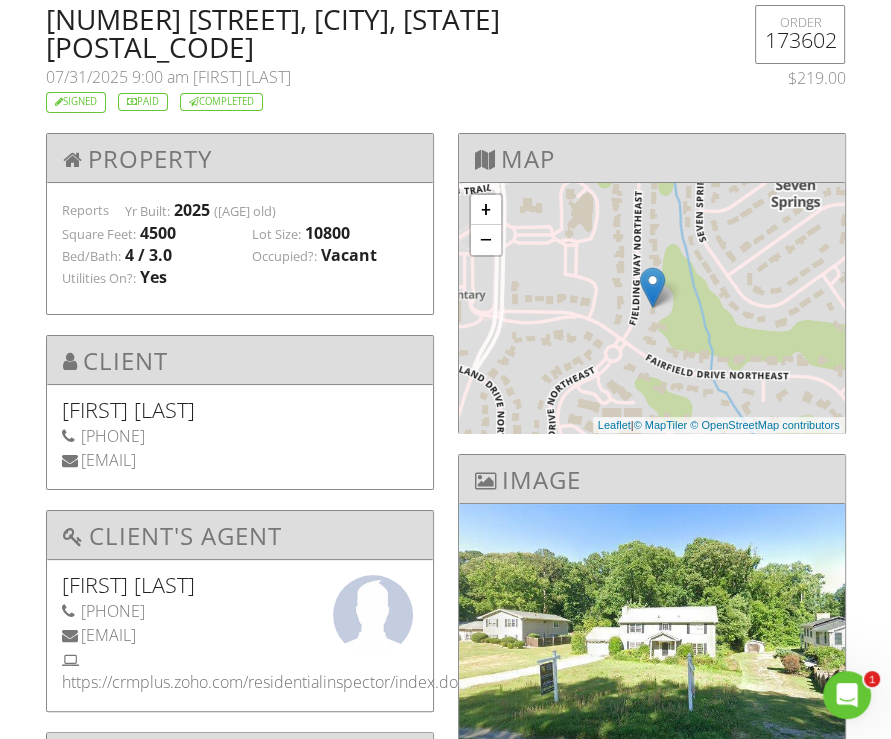 drag, startPoint x: 89, startPoint y: 412, endPoint x: 169, endPoint y: 412, distance: 80 